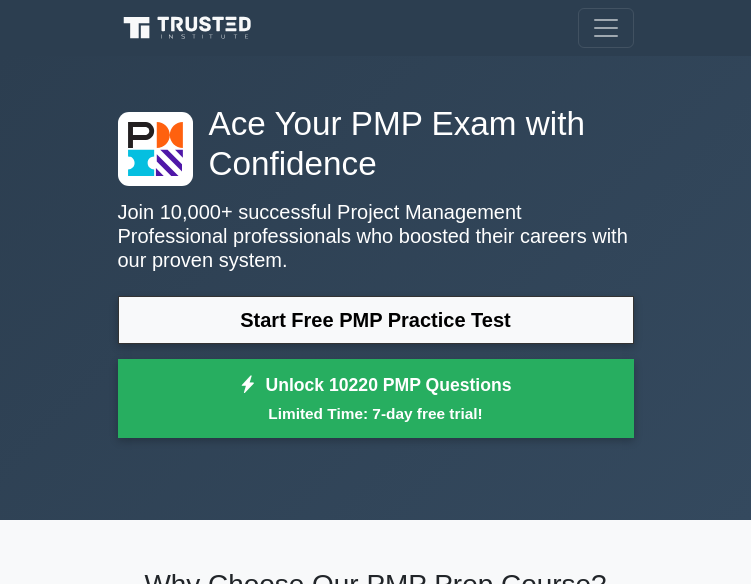scroll, scrollTop: 0, scrollLeft: 0, axis: both 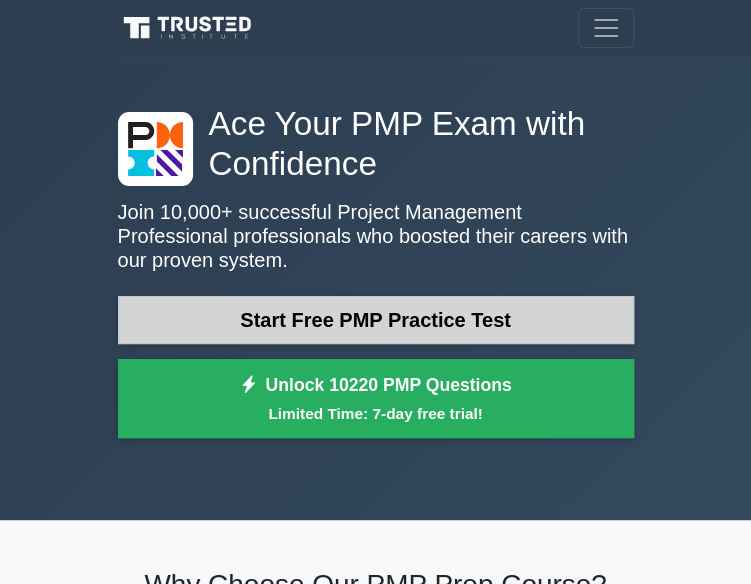 click on "Start Free PMP Practice Test" at bounding box center (376, 320) 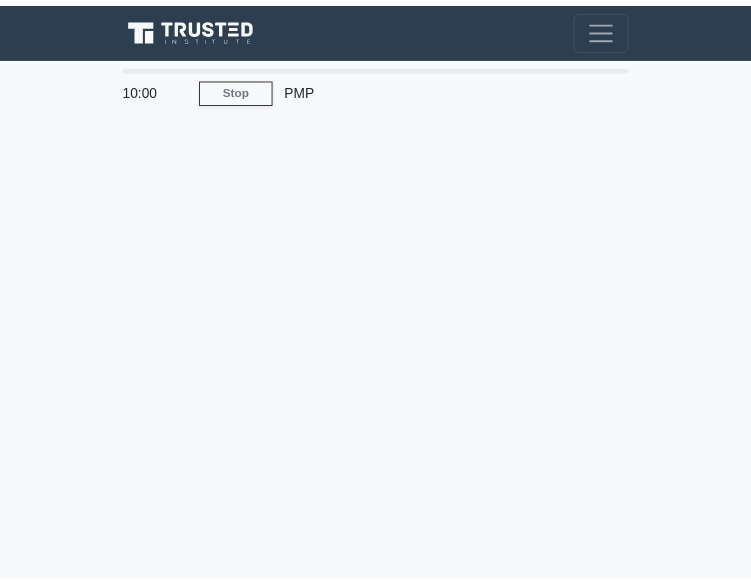 scroll, scrollTop: 0, scrollLeft: 0, axis: both 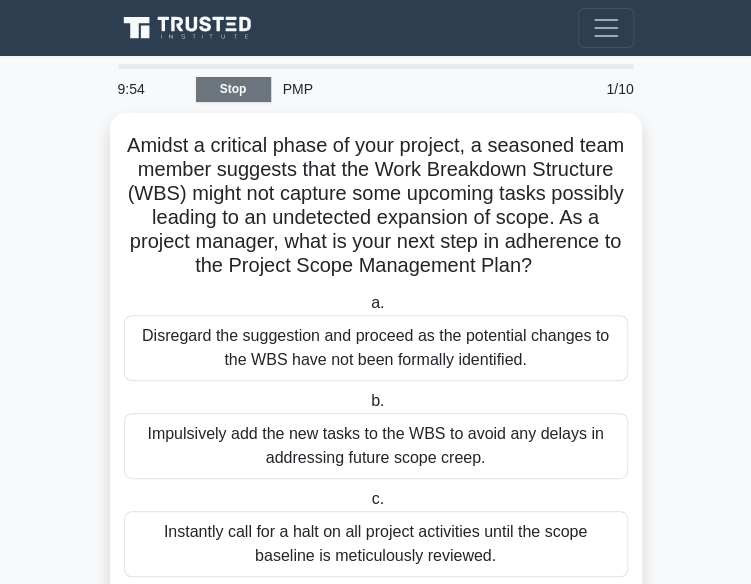 click on "Stop" at bounding box center (233, 89) 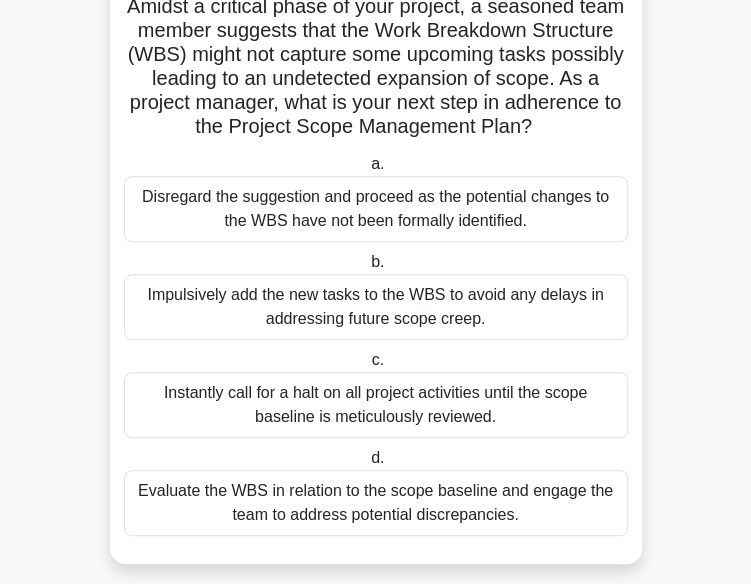 scroll, scrollTop: 152, scrollLeft: 0, axis: vertical 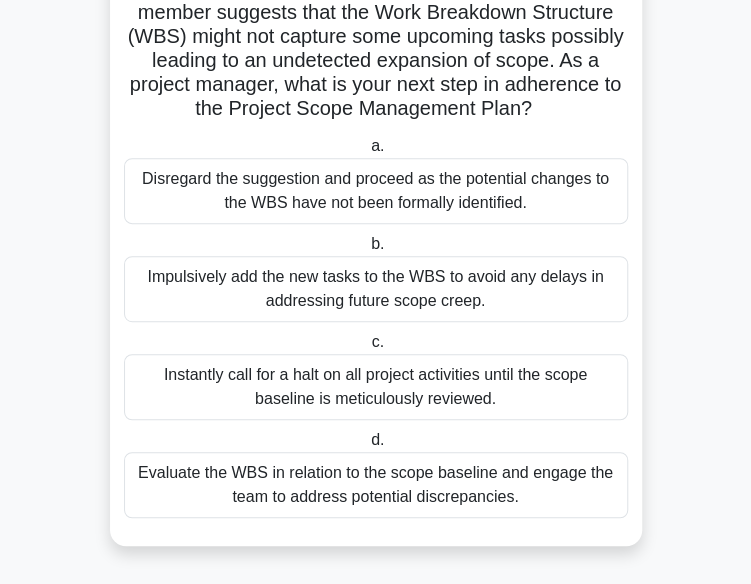 click on "Evaluate the WBS in relation to the scope baseline and engage the team to address potential discrepancies." at bounding box center [376, 485] 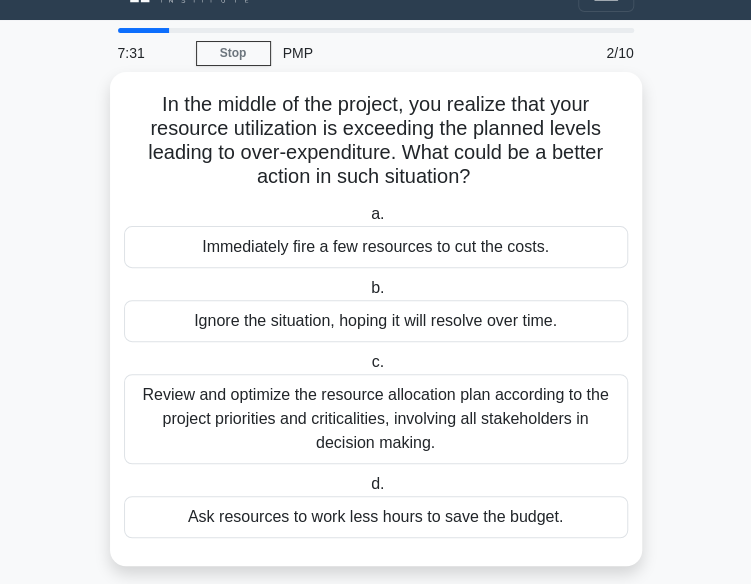 scroll, scrollTop: 56, scrollLeft: 0, axis: vertical 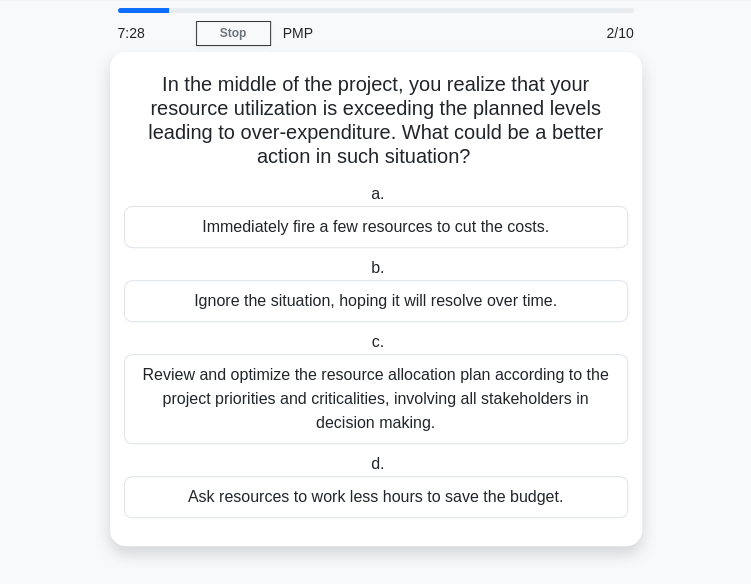 click on "Review and optimize the resource allocation plan according to the project priorities and criticalities, involving all stakeholders in decision making." at bounding box center (376, 399) 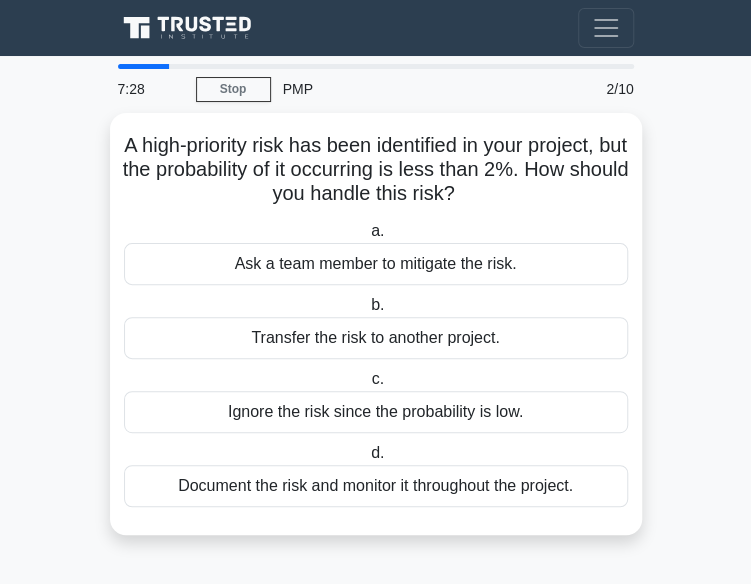 scroll, scrollTop: 0, scrollLeft: 0, axis: both 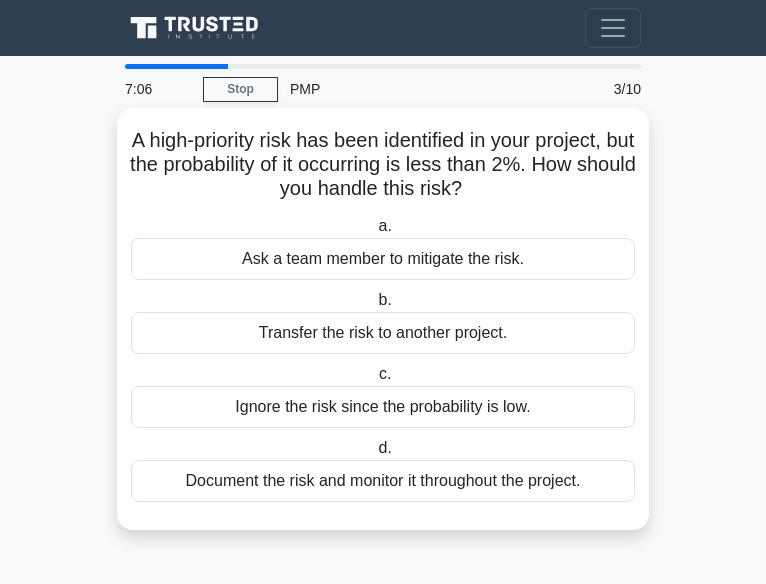 click on "Document the risk and monitor it throughout the project." at bounding box center (383, 481) 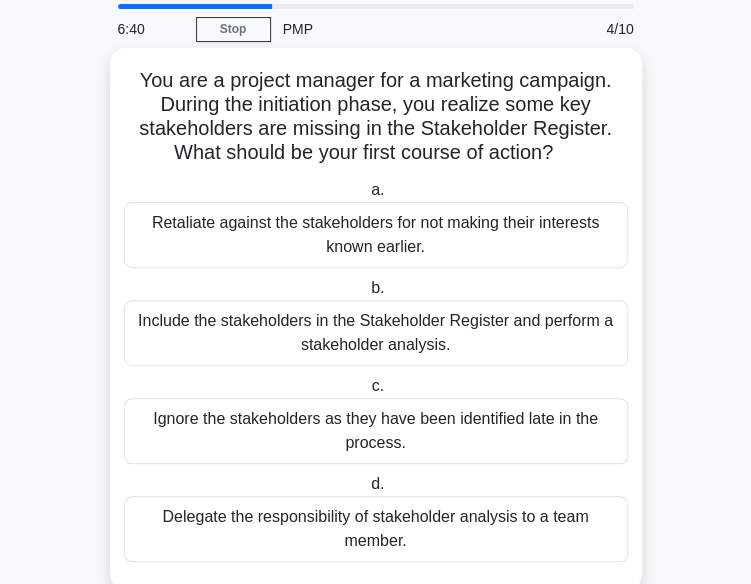 scroll, scrollTop: 104, scrollLeft: 0, axis: vertical 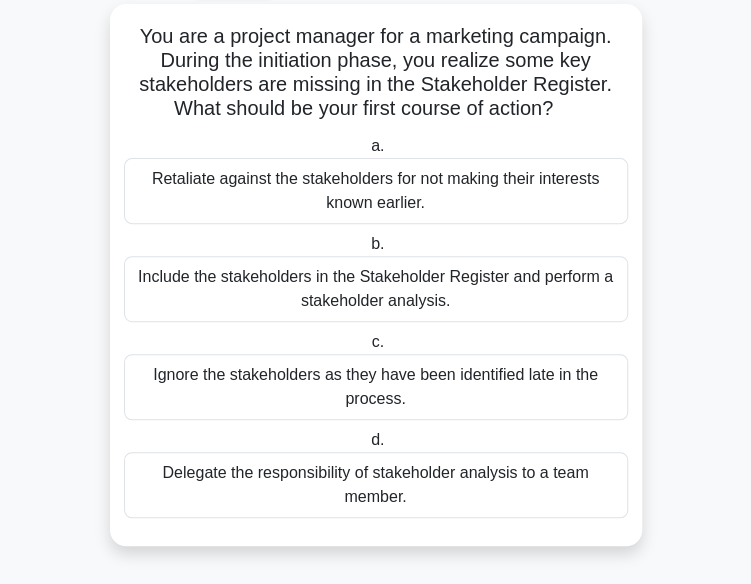 click on "Include the stakeholders in the Stakeholder Register and perform a stakeholder analysis." at bounding box center (376, 289) 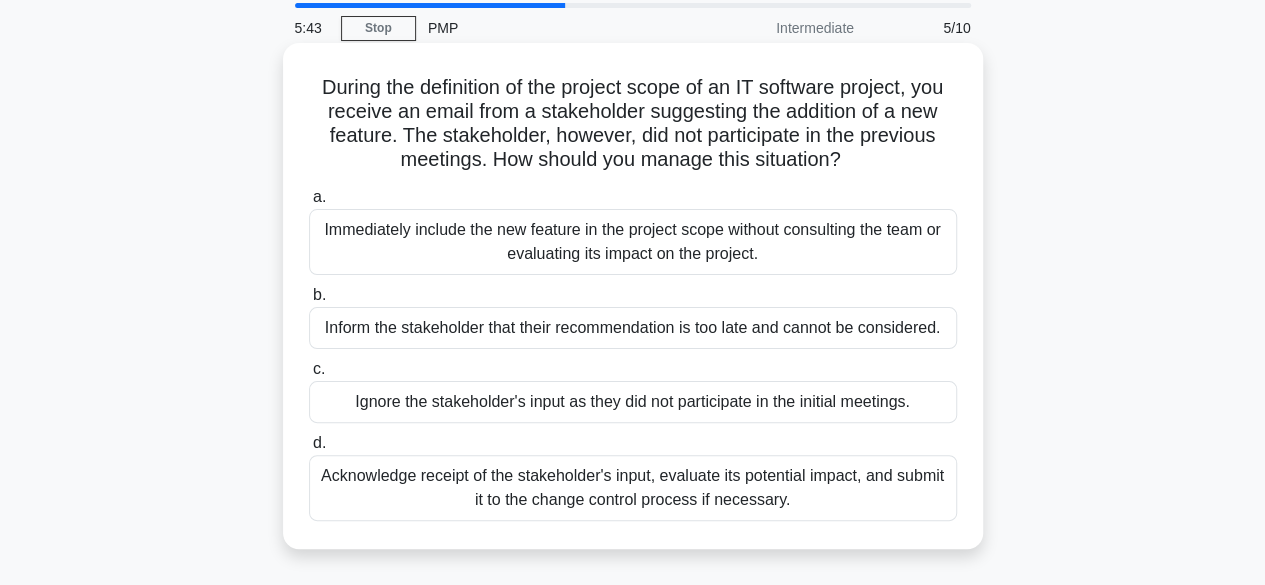 scroll, scrollTop: 100, scrollLeft: 0, axis: vertical 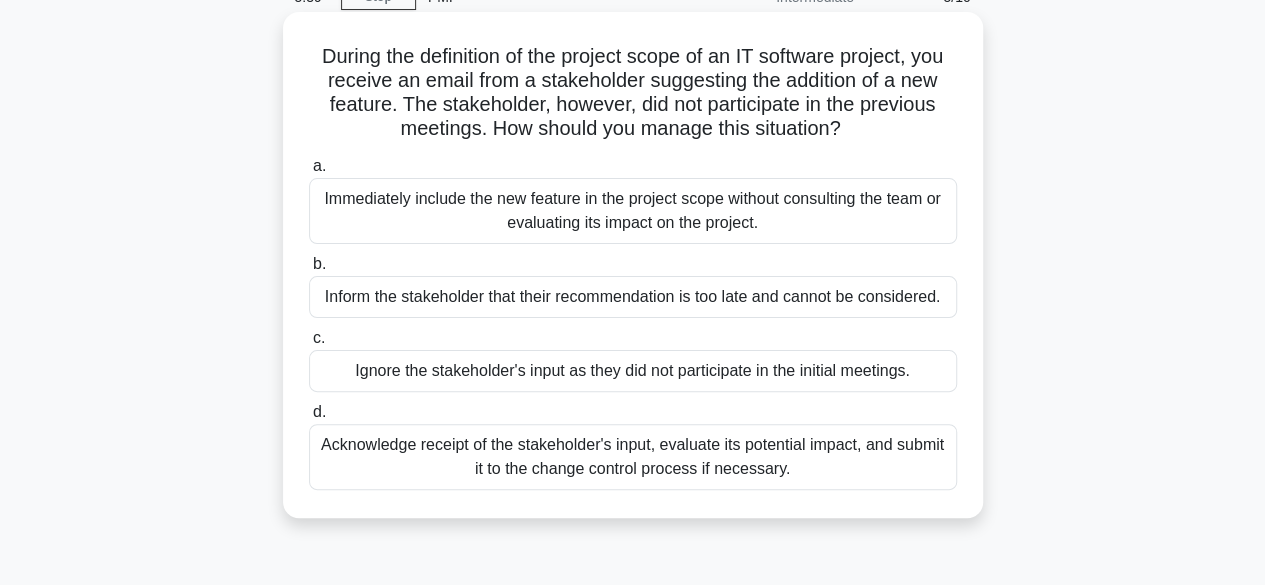 click on "Acknowledge receipt of the stakeholder's input, evaluate its potential impact, and submit it to the change control process if necessary." at bounding box center (633, 457) 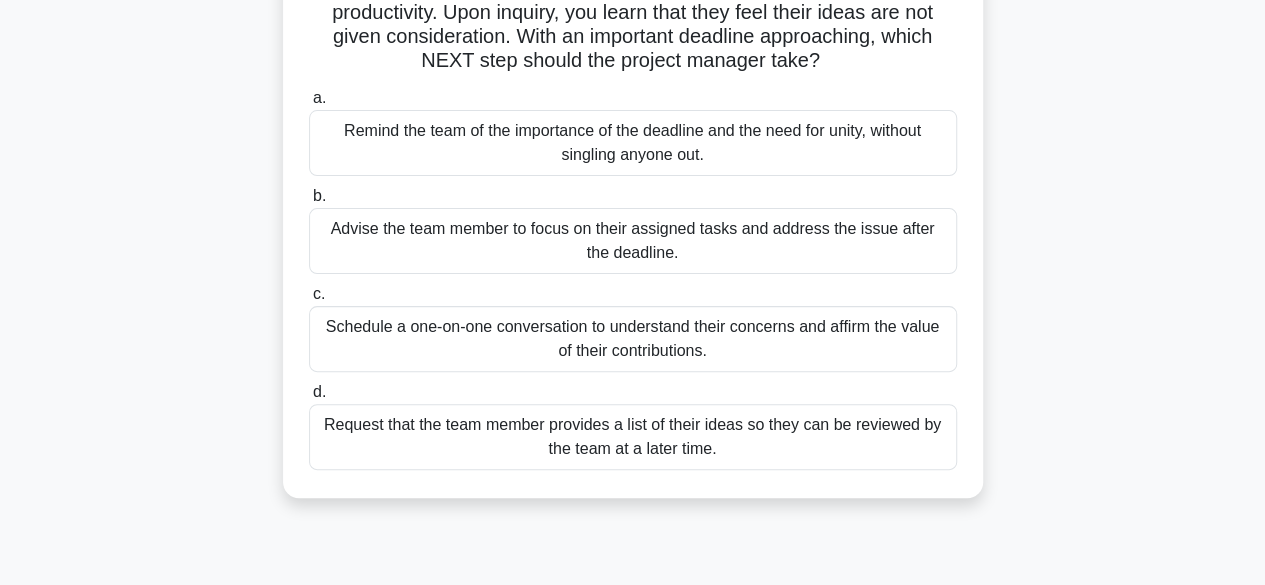 scroll, scrollTop: 300, scrollLeft: 0, axis: vertical 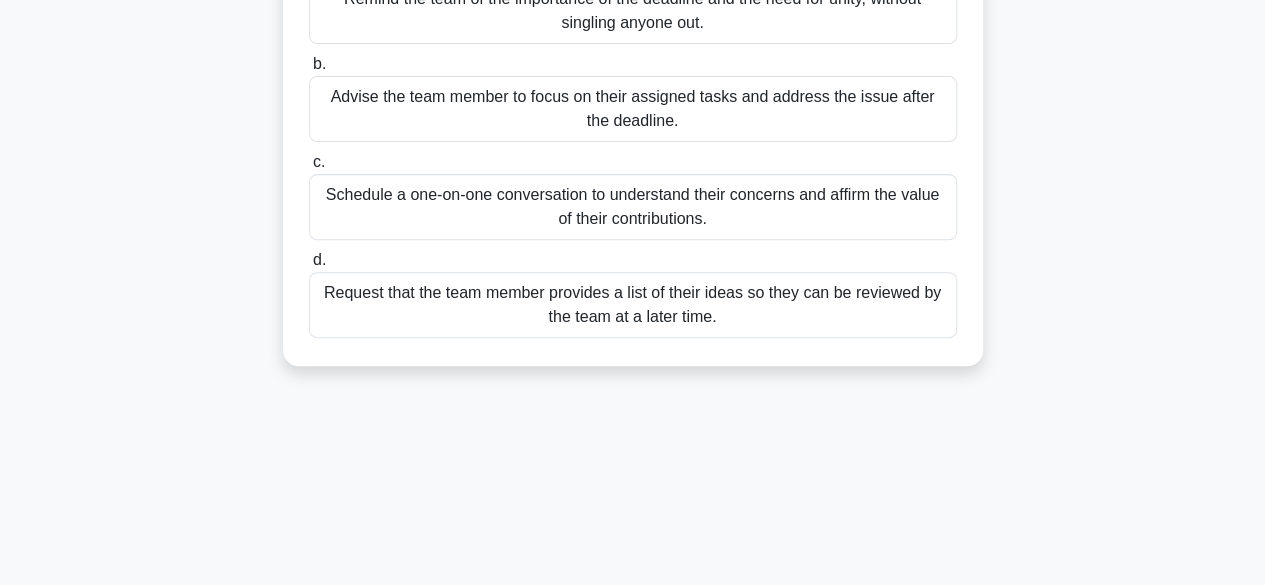 click on "Schedule a one-on-one conversation to understand their concerns and affirm the value of their contributions." at bounding box center (633, 207) 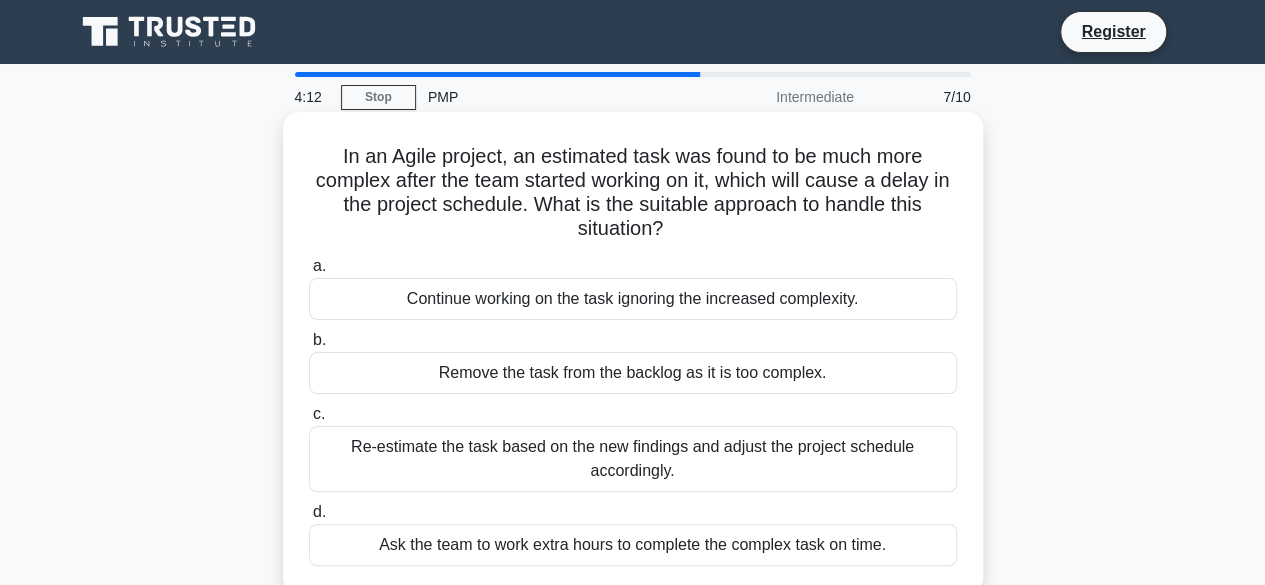 scroll, scrollTop: 100, scrollLeft: 0, axis: vertical 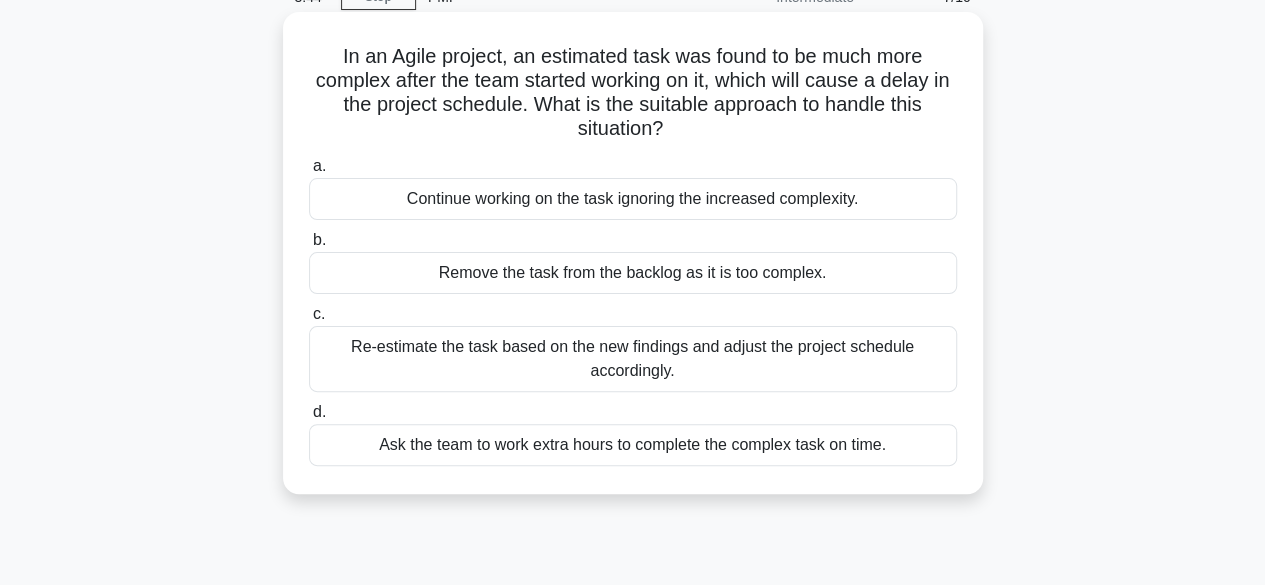click on "Ask the team to work extra hours to complete the complex task on time." at bounding box center [633, 445] 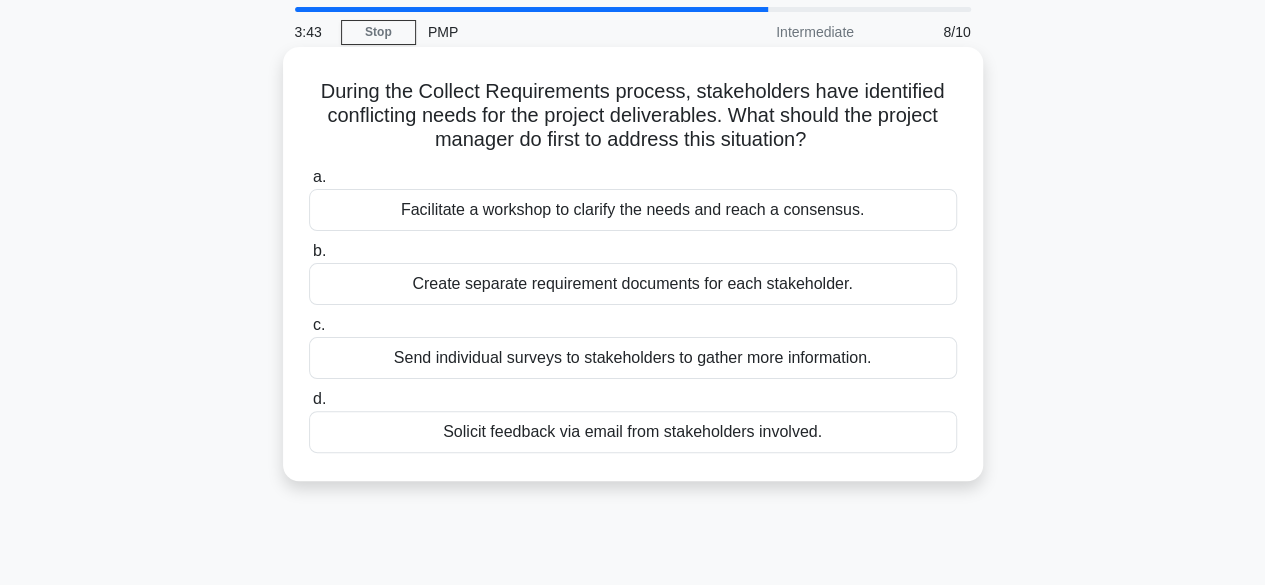 scroll, scrollTop: 0, scrollLeft: 0, axis: both 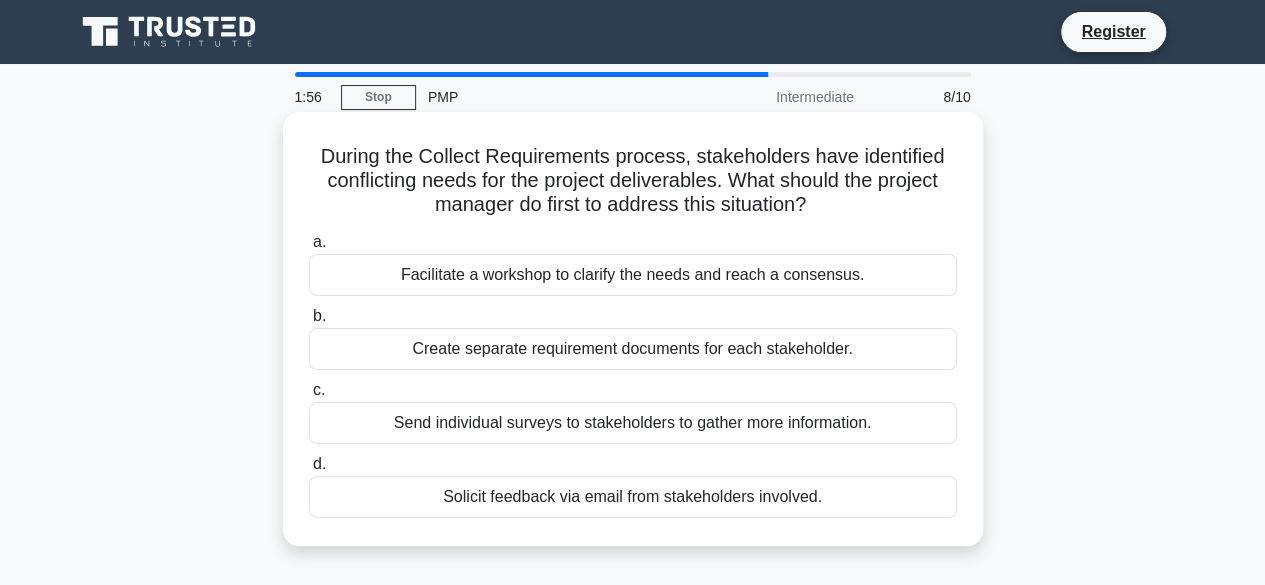 click on "Facilitate a workshop to clarify the needs and reach a consensus." at bounding box center [633, 275] 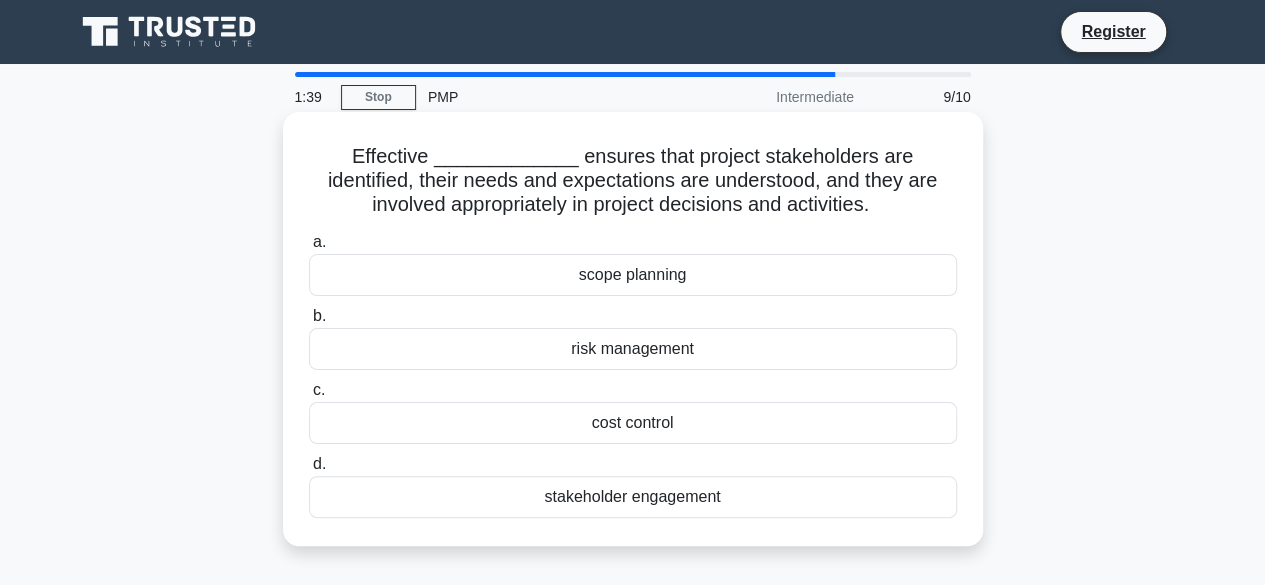 click on "stakeholder engagement" at bounding box center (633, 497) 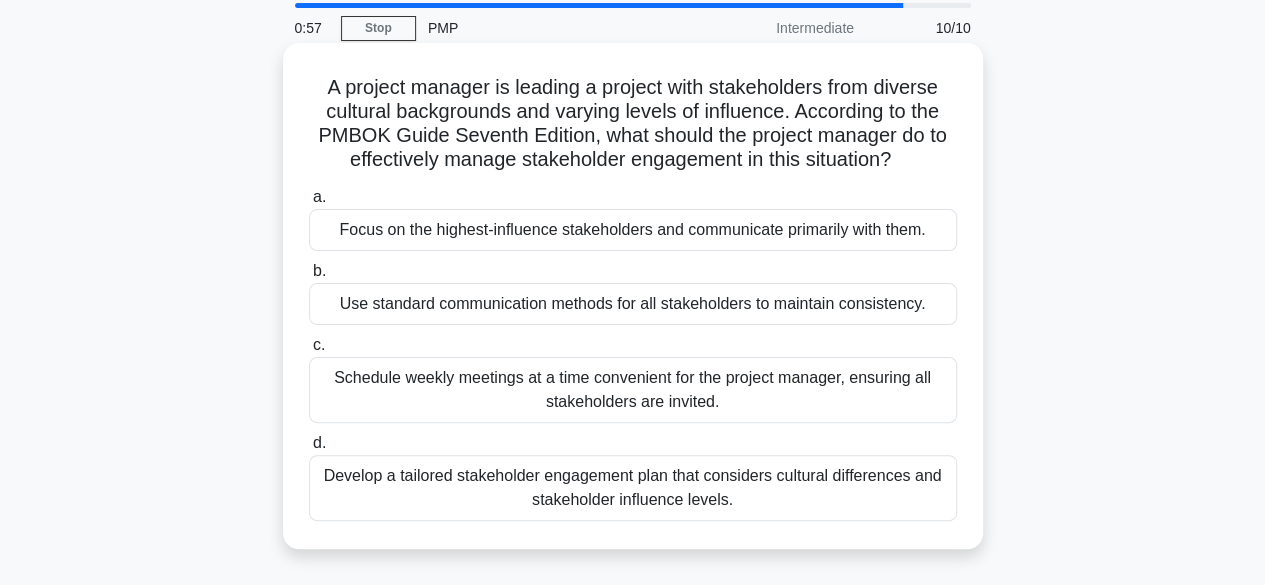 scroll, scrollTop: 100, scrollLeft: 0, axis: vertical 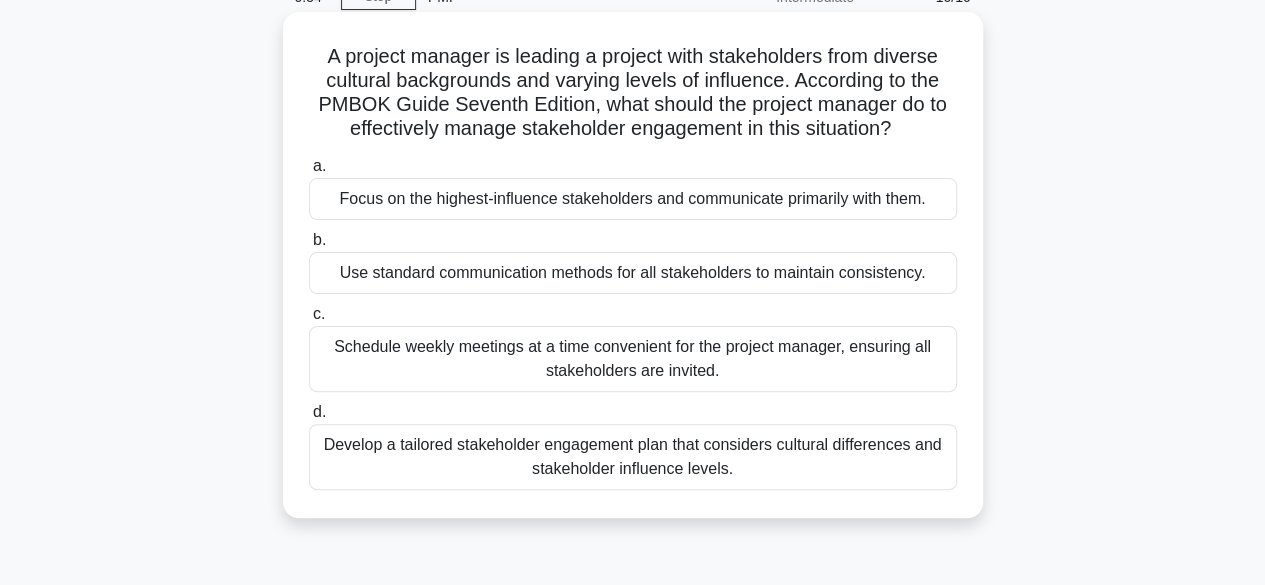 click on "Develop a tailored stakeholder engagement plan that considers cultural differences and stakeholder influence levels." at bounding box center [633, 457] 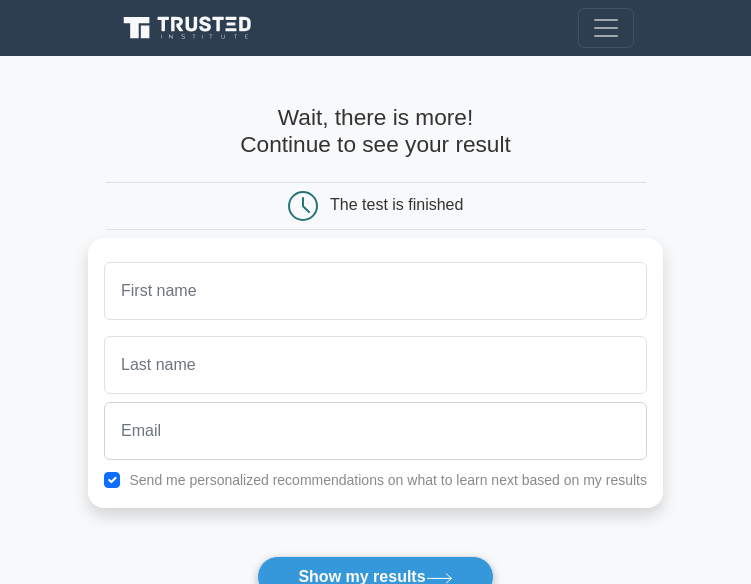 scroll, scrollTop: 0, scrollLeft: 0, axis: both 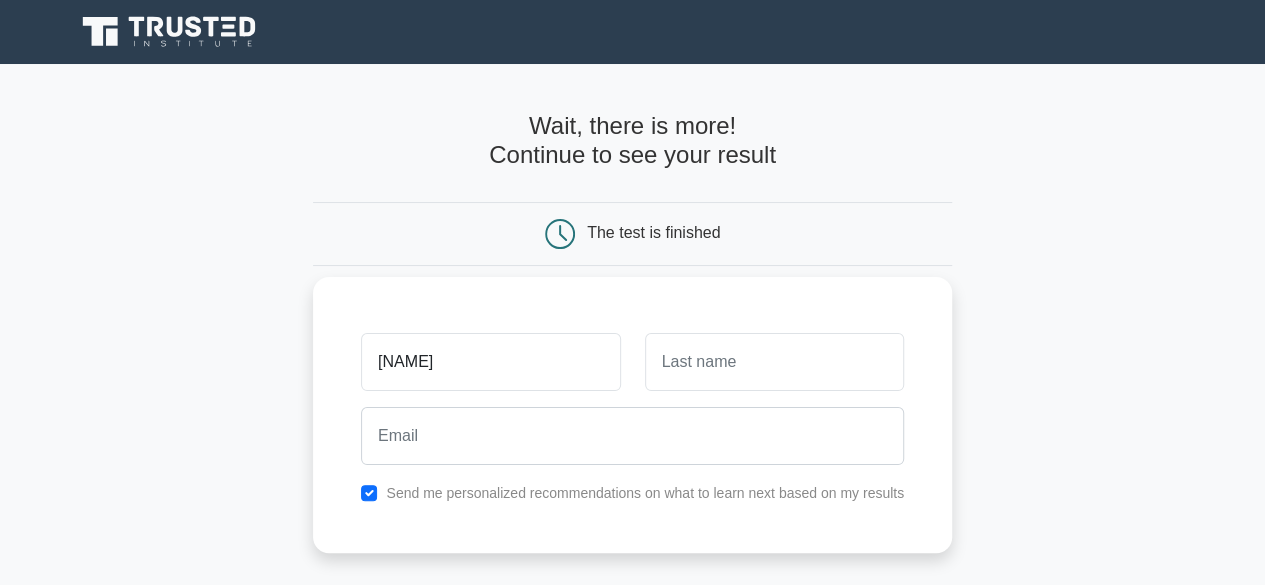 type on "[NAME]" 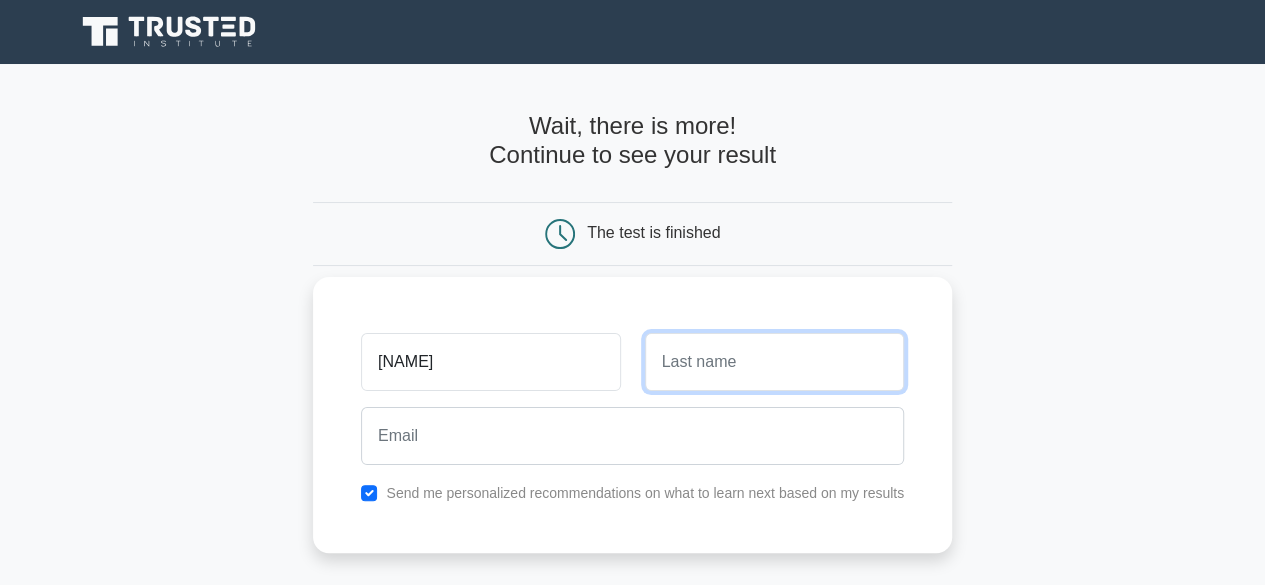 click at bounding box center [774, 362] 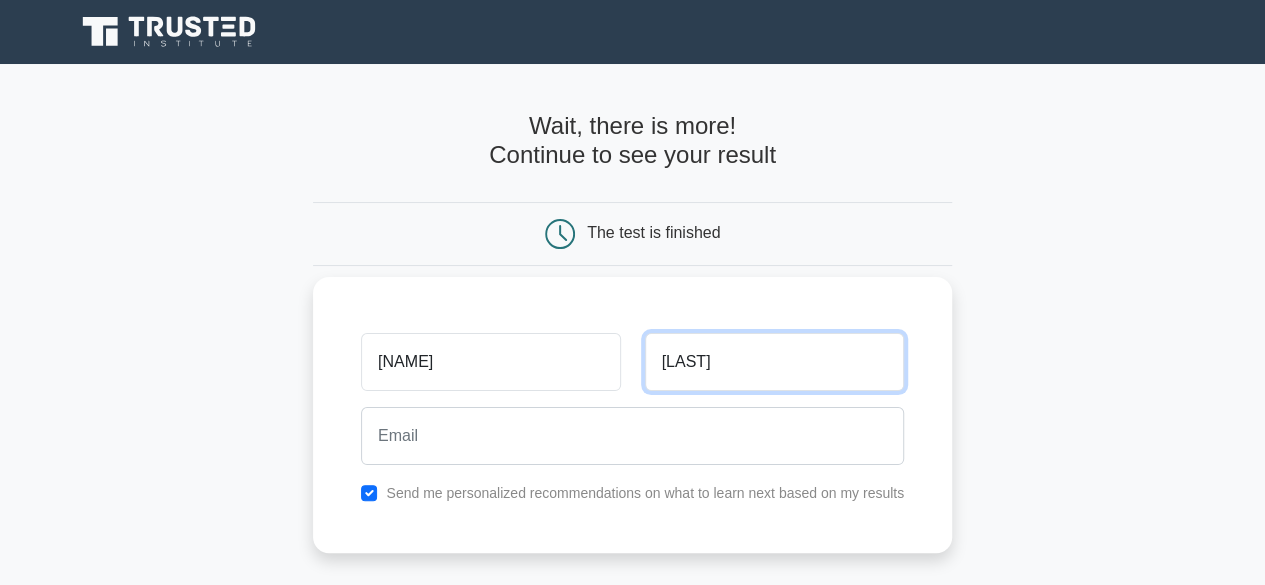 type on "[LAST]" 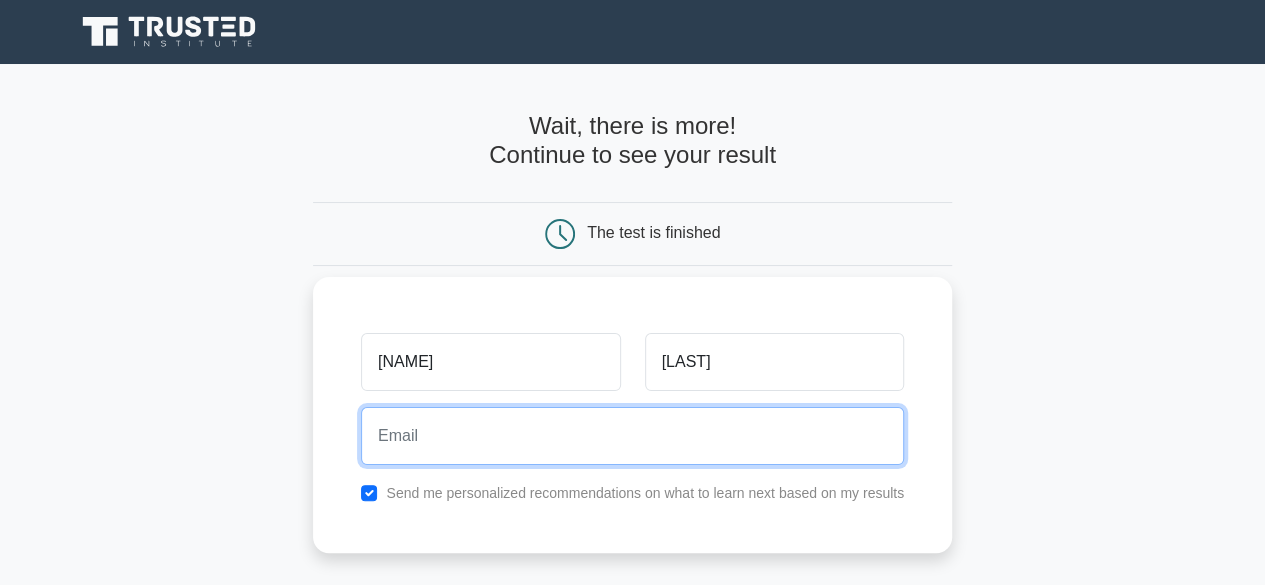 click at bounding box center [632, 436] 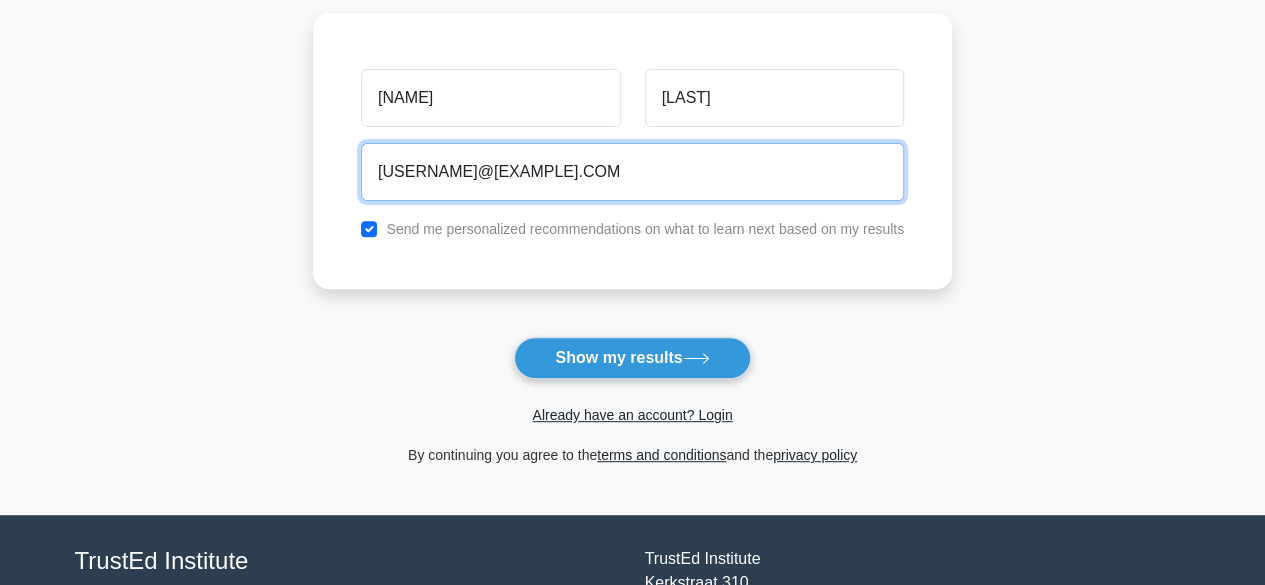 scroll, scrollTop: 300, scrollLeft: 0, axis: vertical 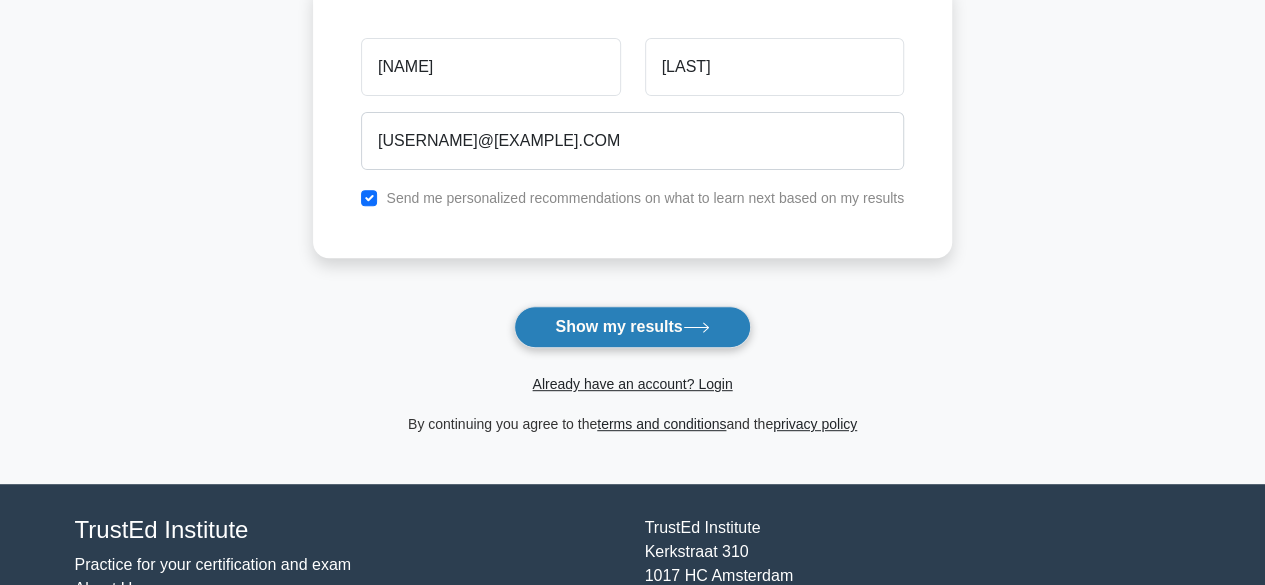 click on "Show my results" at bounding box center [632, 327] 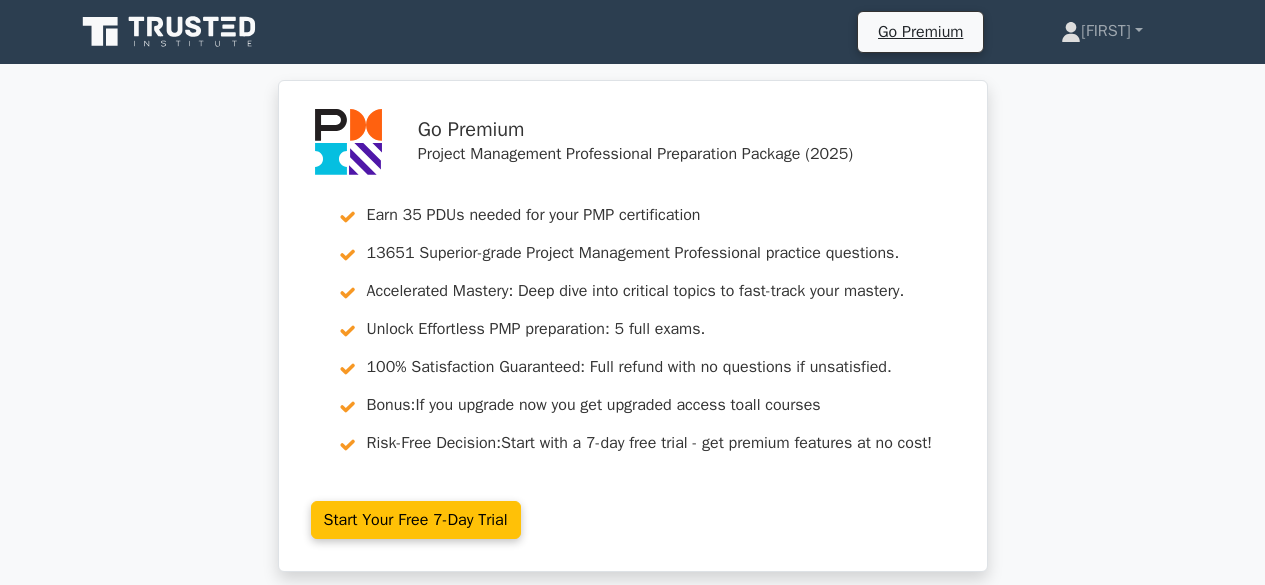 scroll, scrollTop: 0, scrollLeft: 0, axis: both 